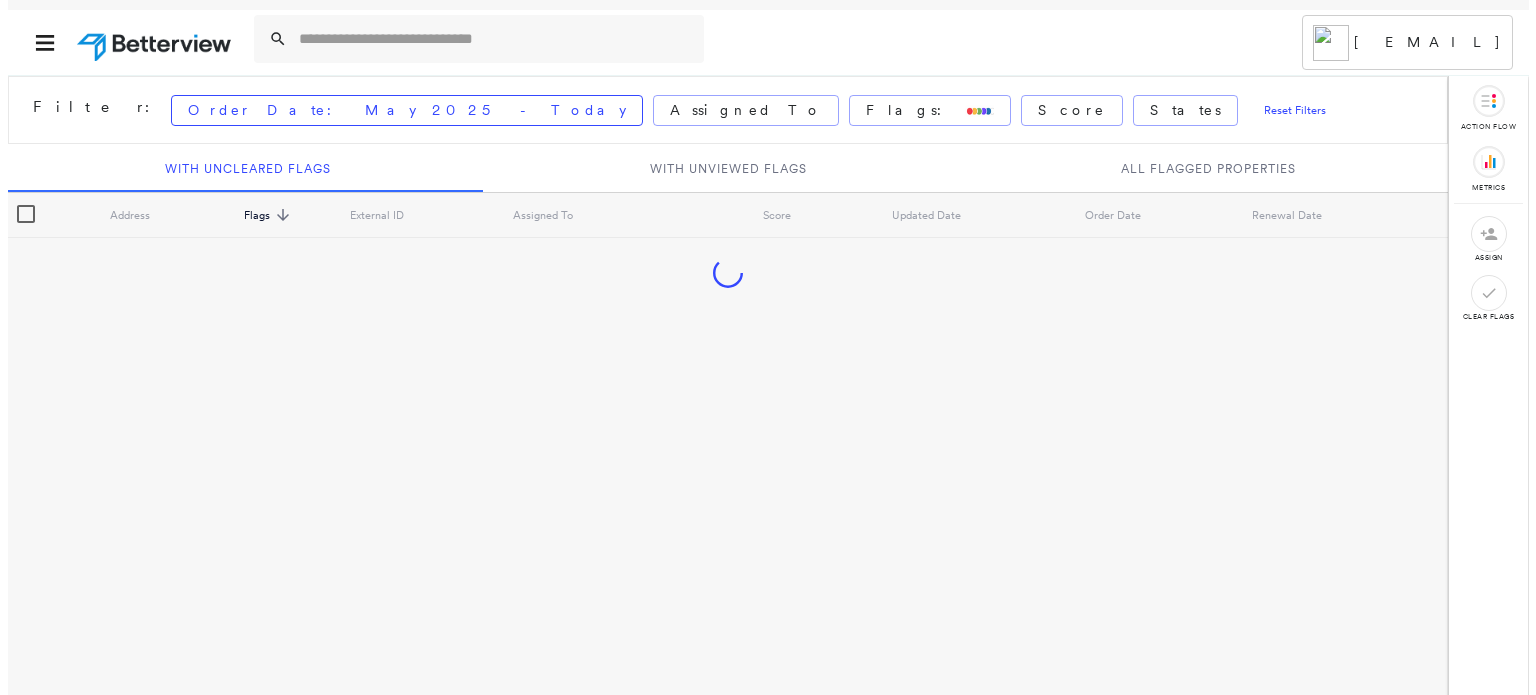 scroll, scrollTop: 0, scrollLeft: 0, axis: both 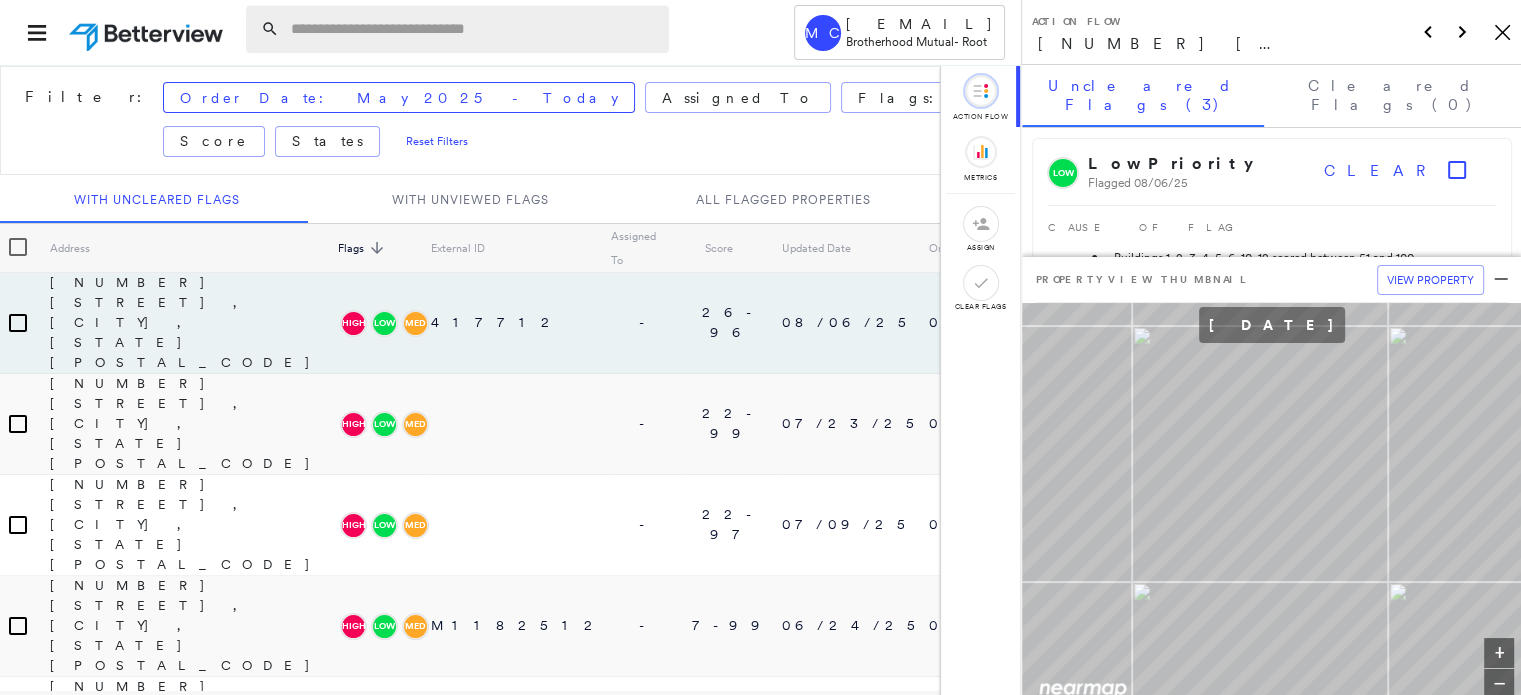 click at bounding box center (474, 29) 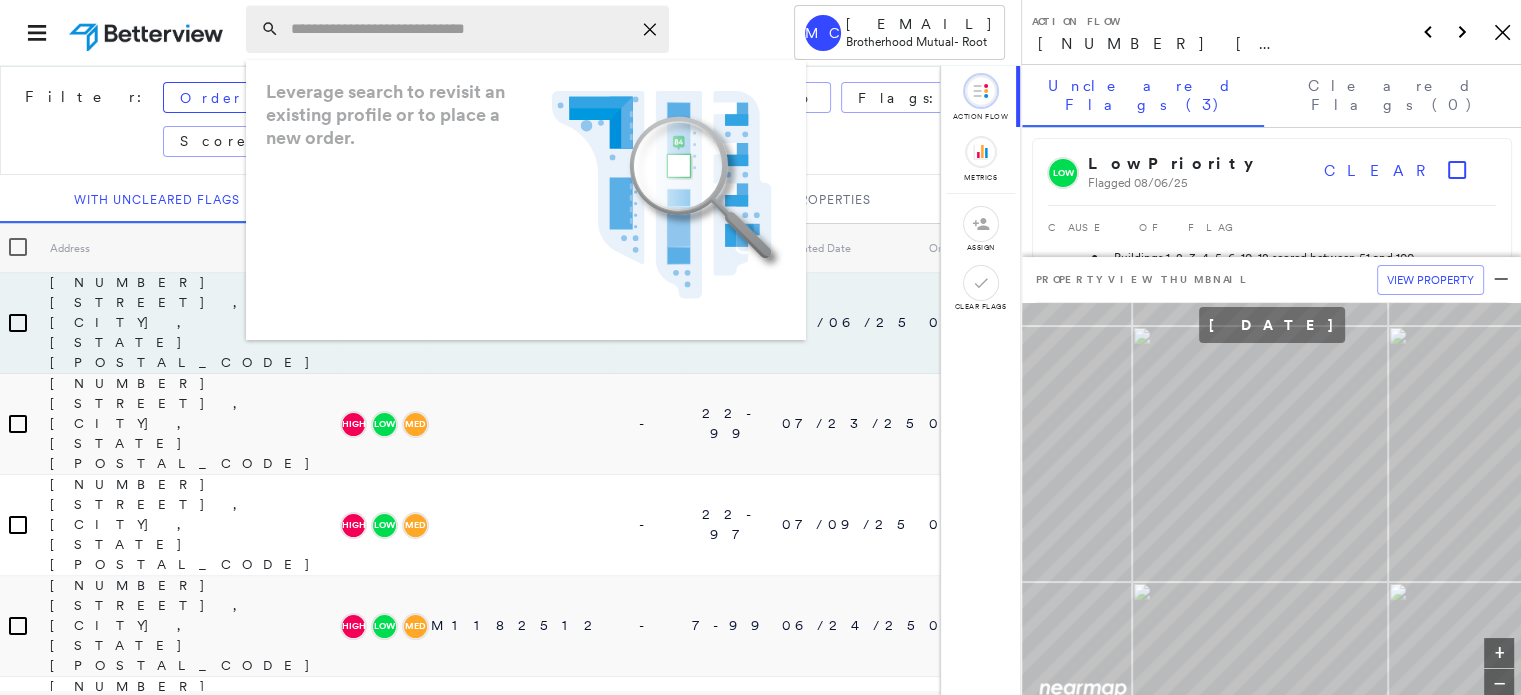 click at bounding box center [461, 29] 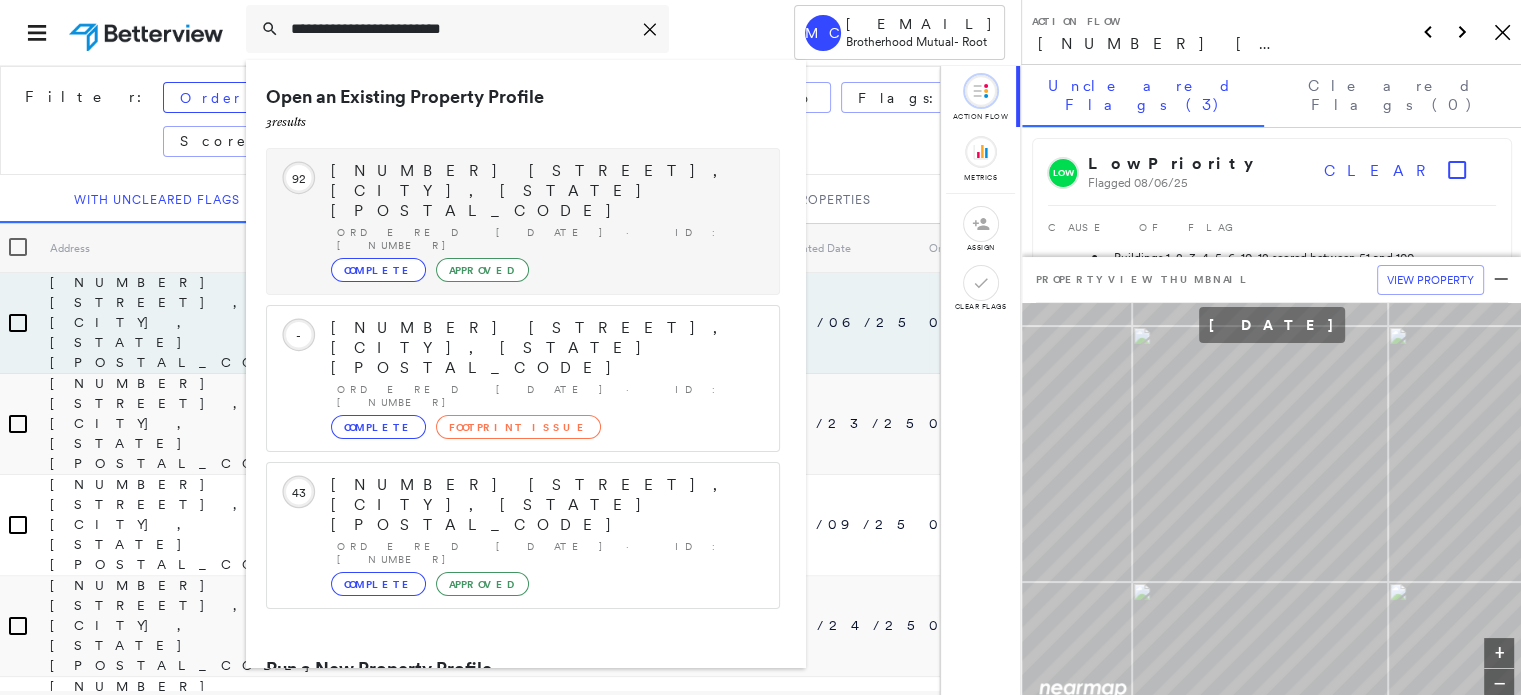 type on "**********" 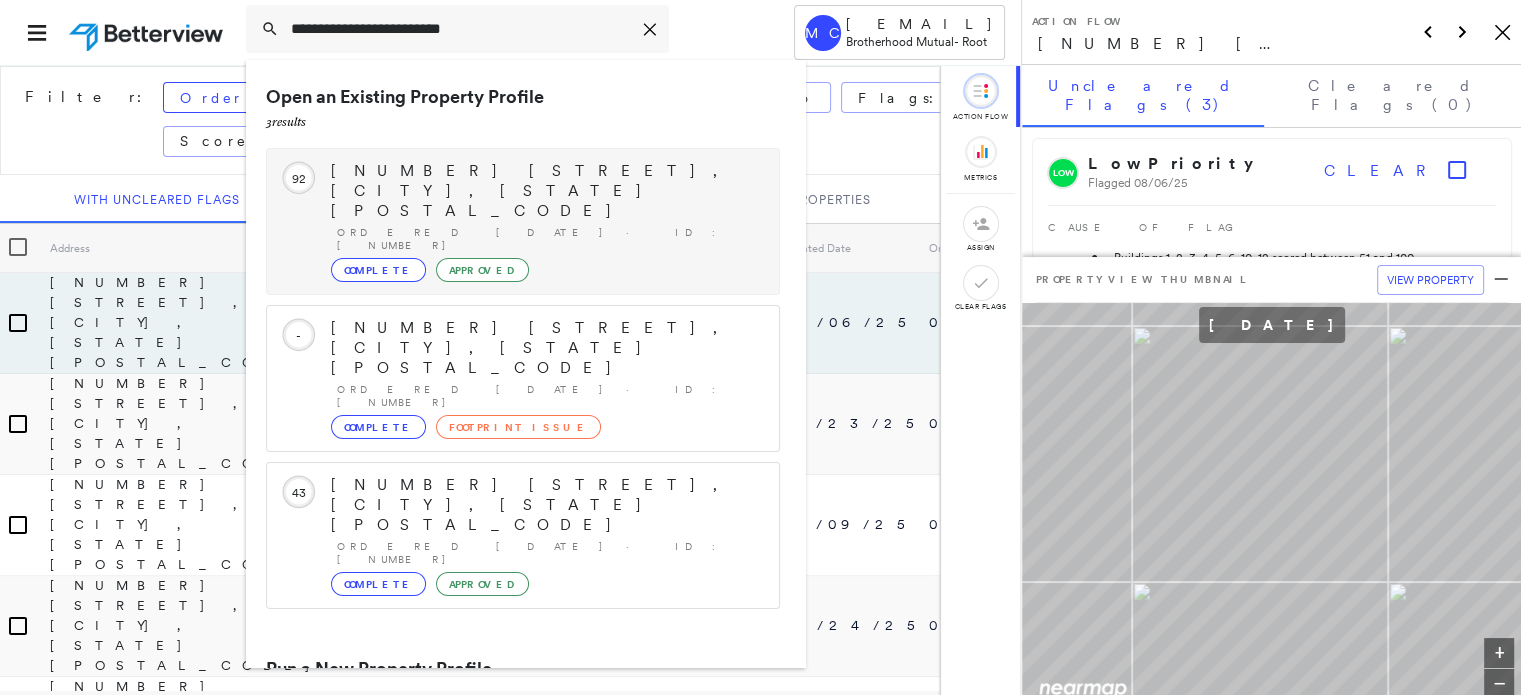 click on "Complete" at bounding box center (378, 270) 